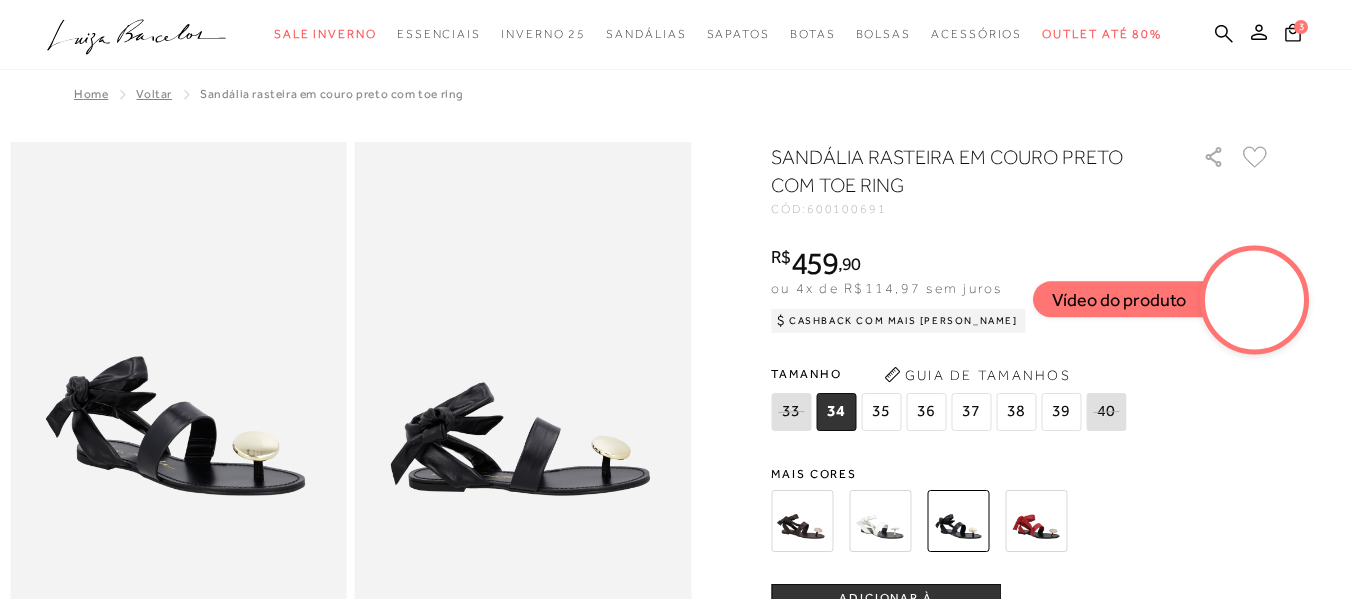 scroll, scrollTop: 0, scrollLeft: 0, axis: both 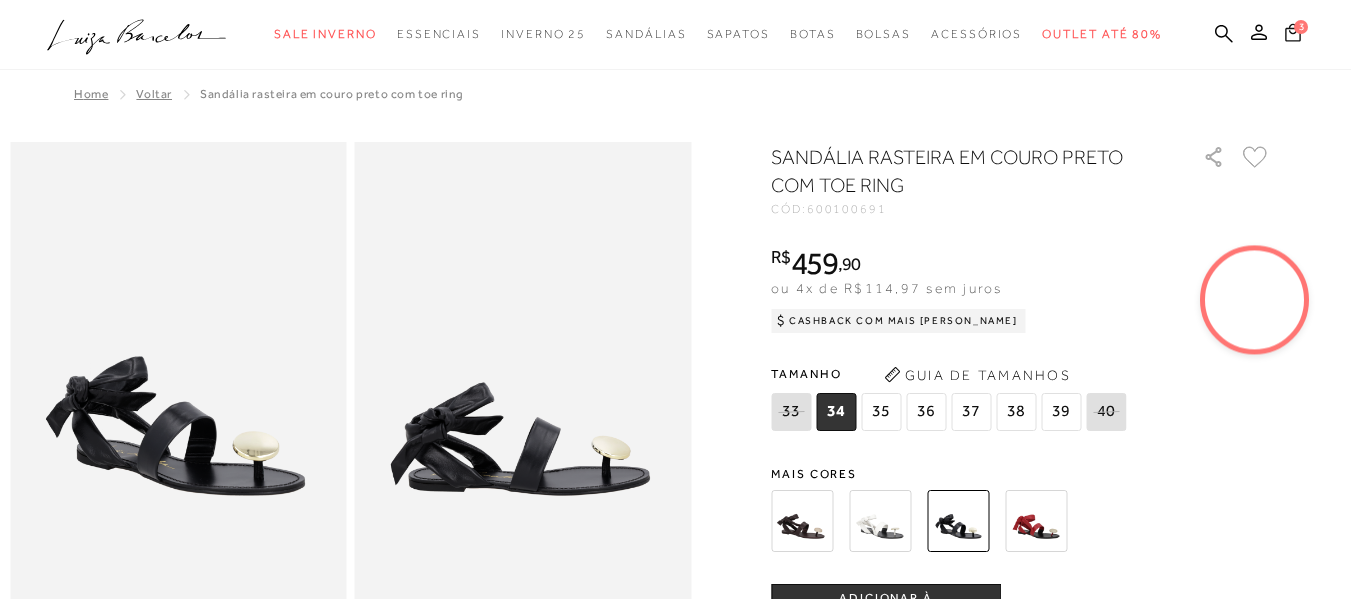 click 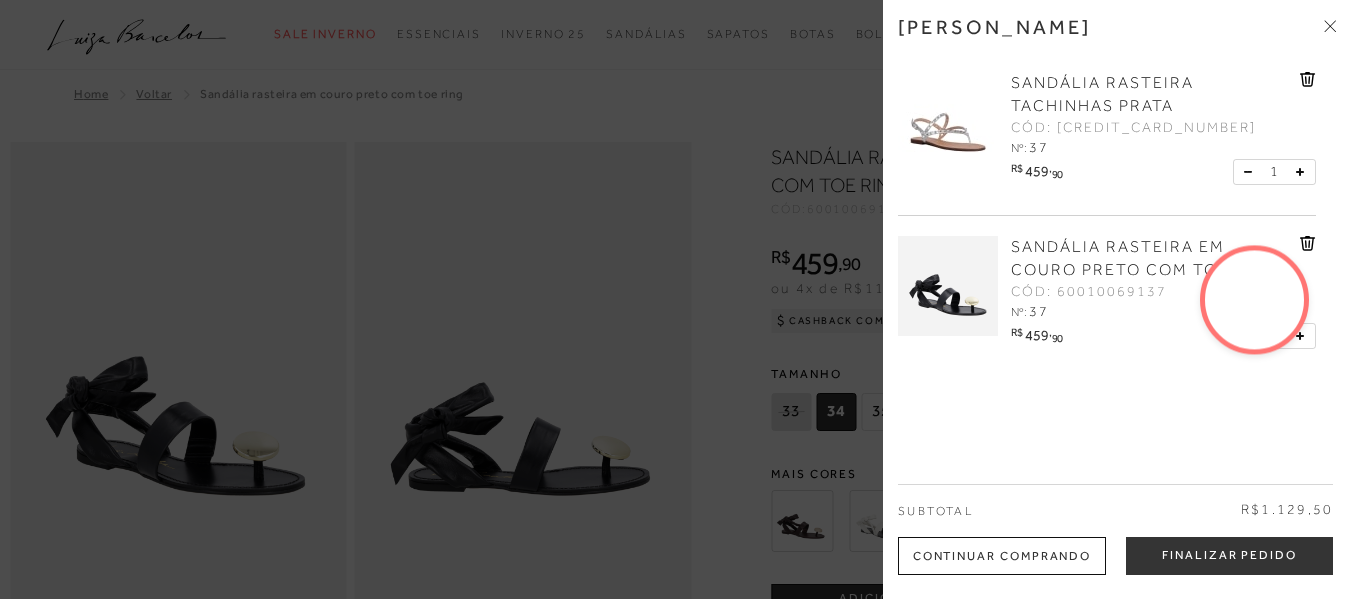 scroll, scrollTop: 0, scrollLeft: 0, axis: both 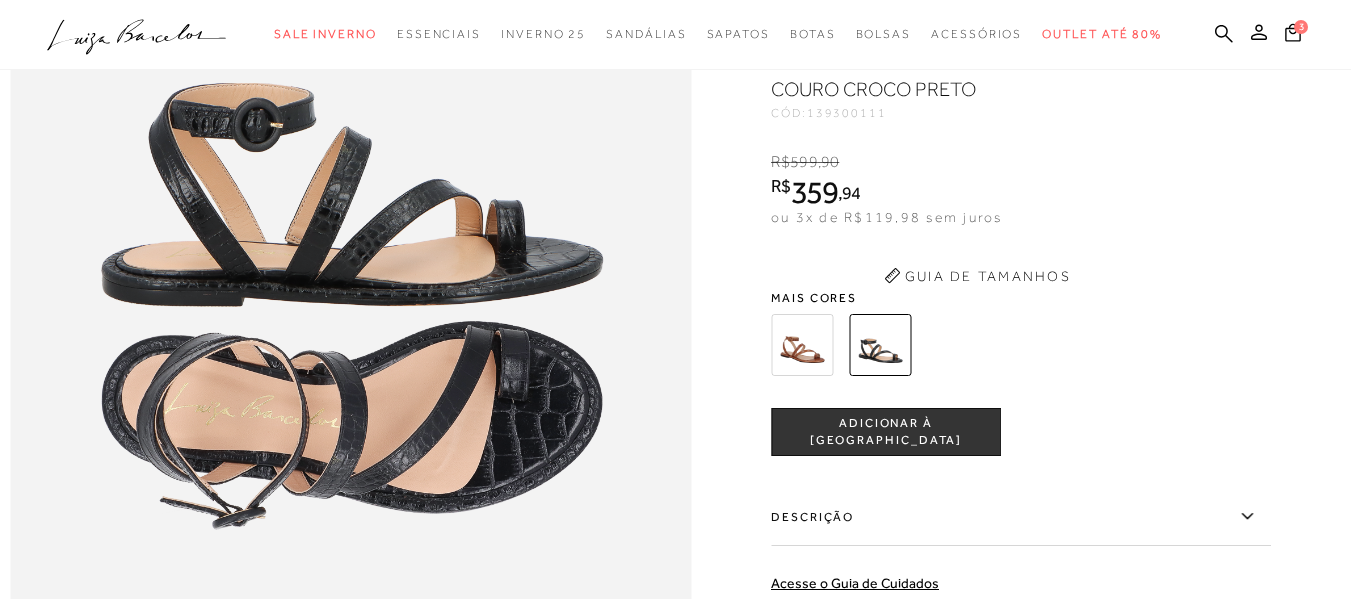 click on "ADICIONAR À [GEOGRAPHIC_DATA]" at bounding box center [886, 431] 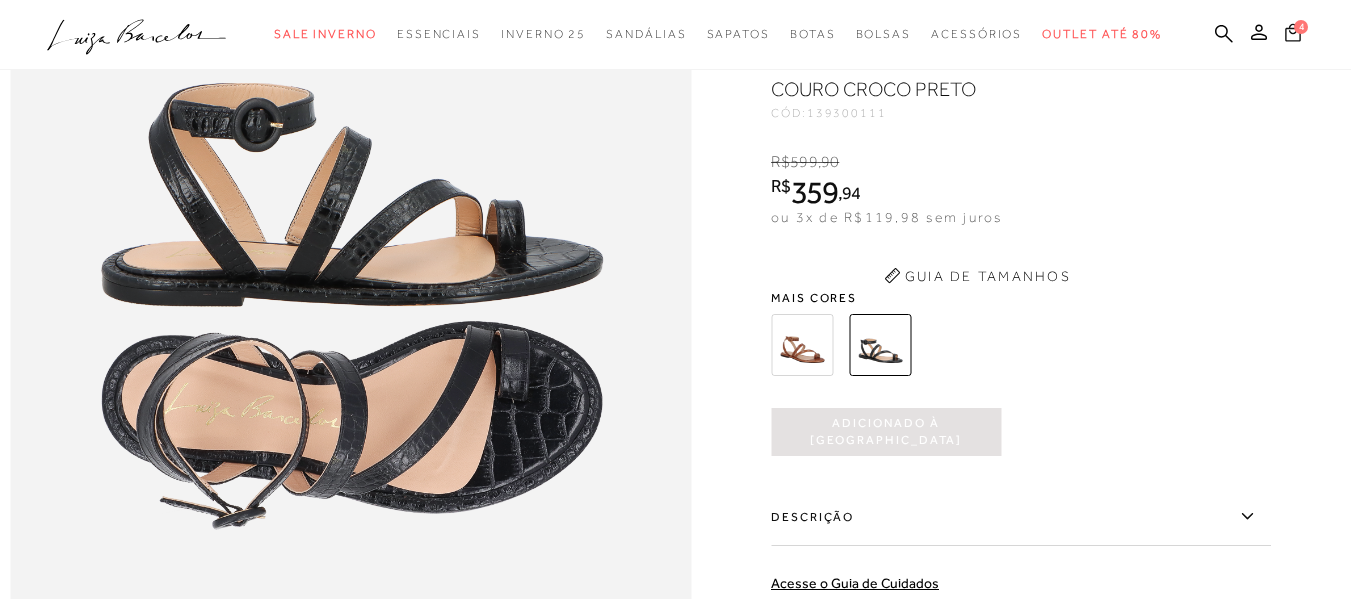 click on "4" at bounding box center (1293, 35) 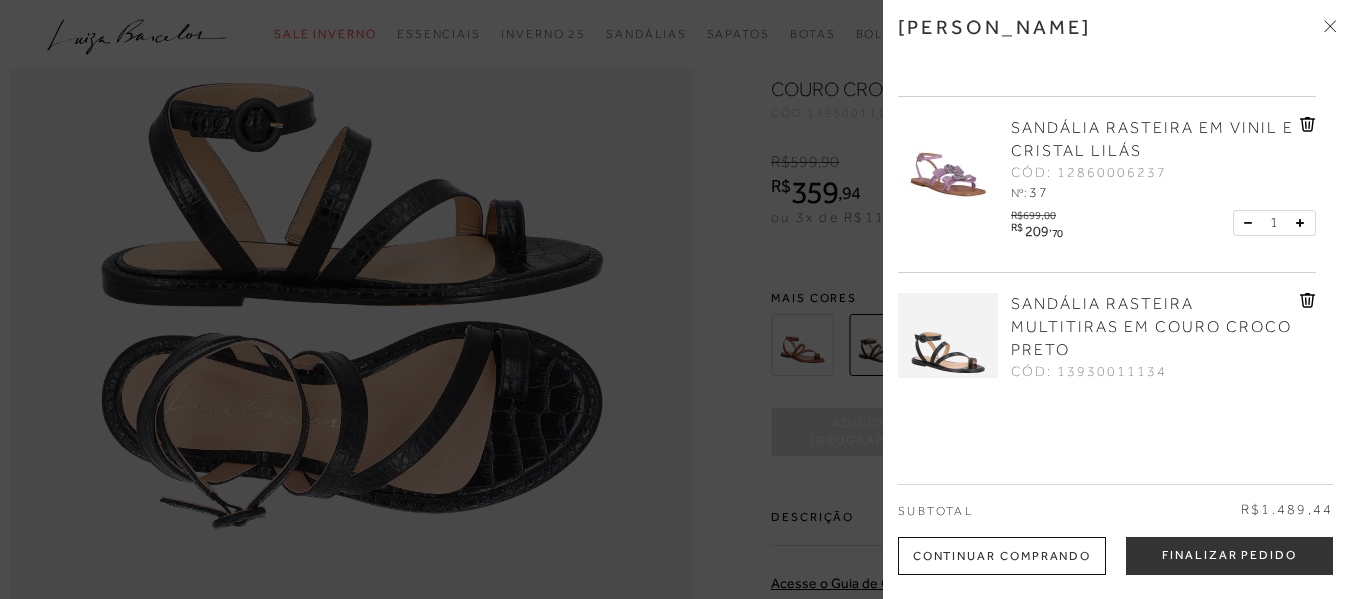 scroll, scrollTop: 392, scrollLeft: 0, axis: vertical 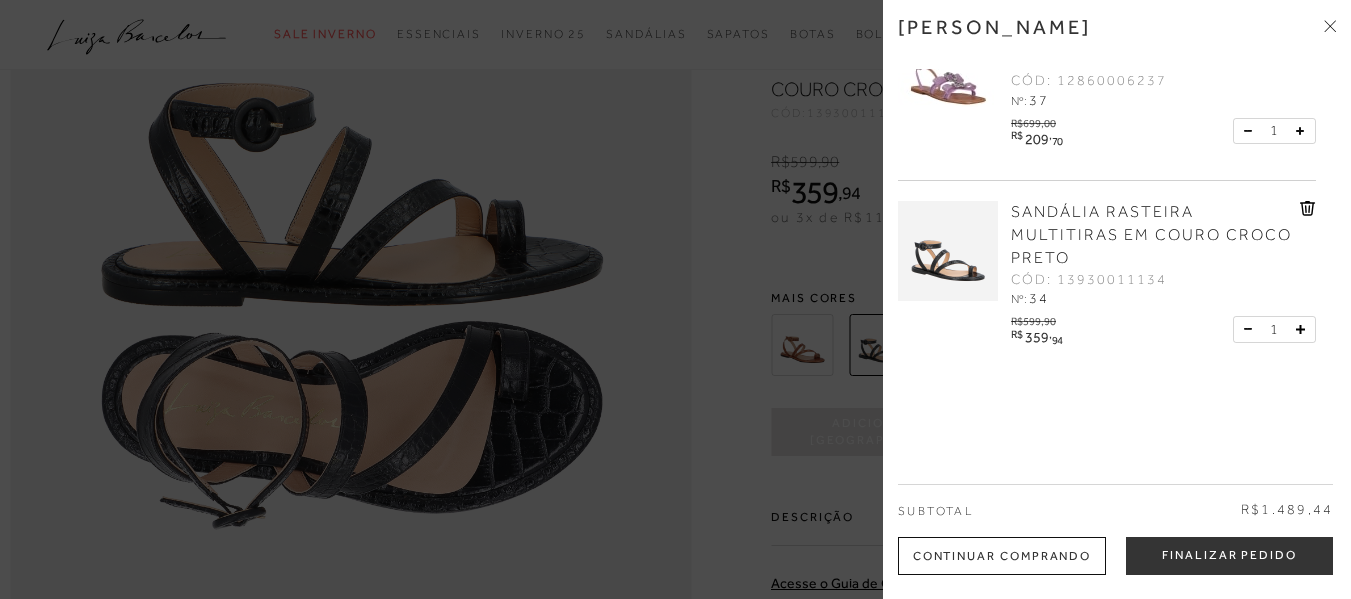 click 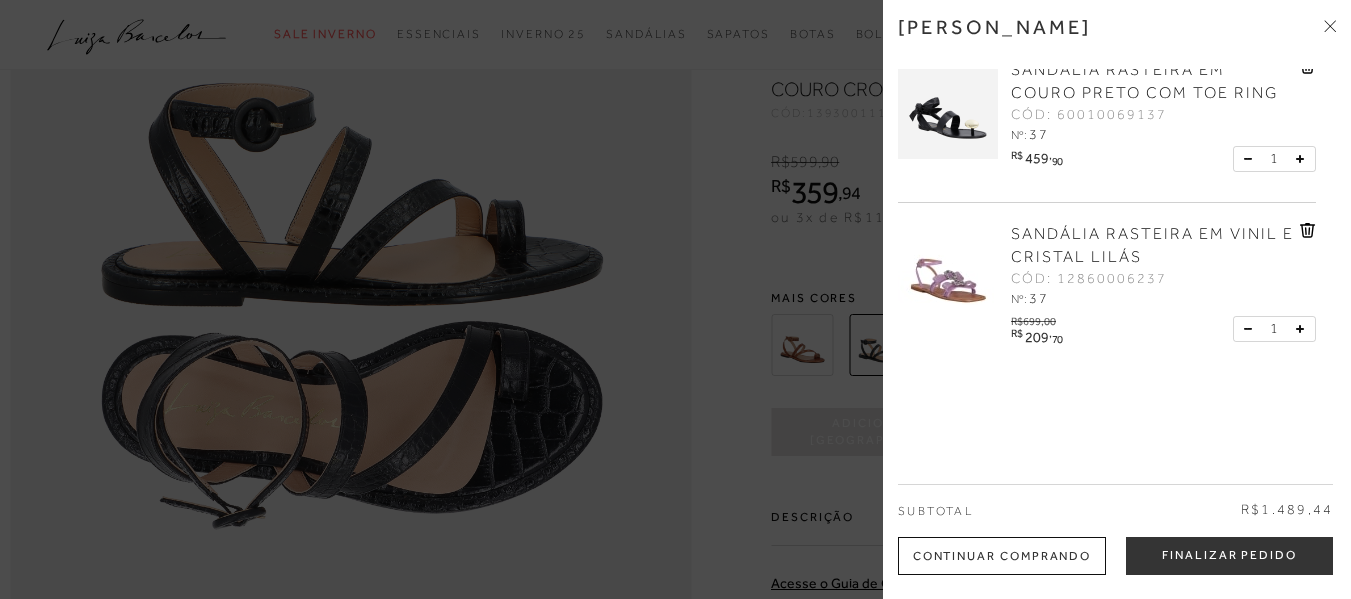 scroll, scrollTop: 194, scrollLeft: 0, axis: vertical 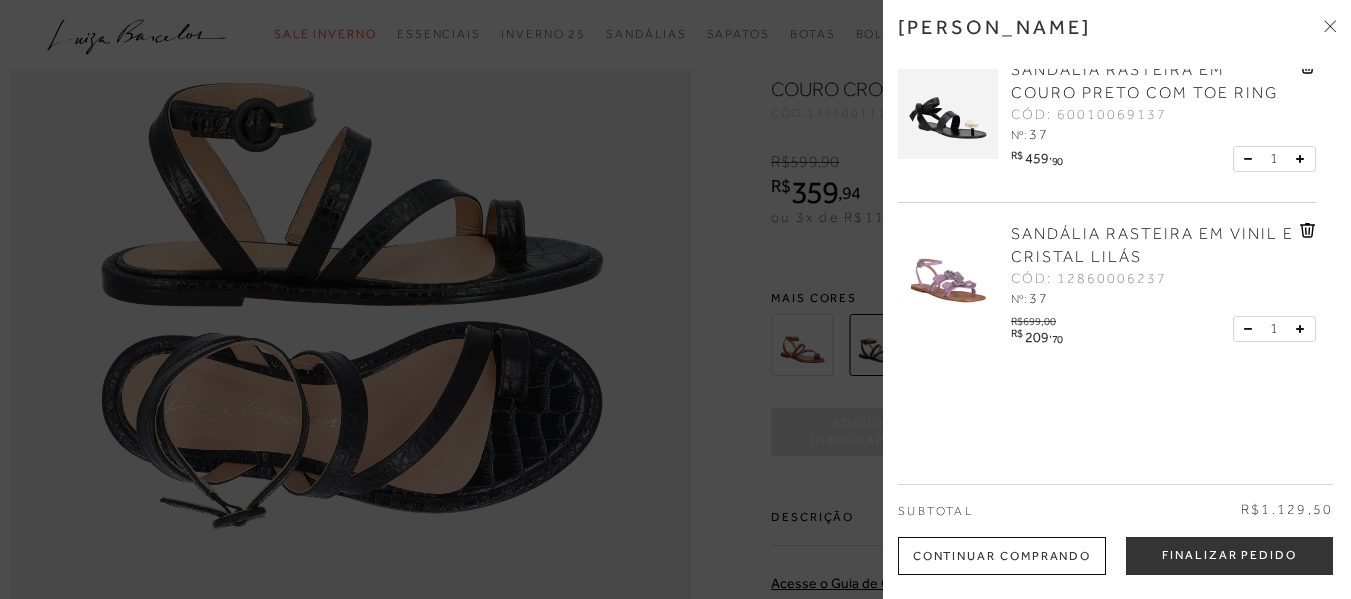 click at bounding box center [675, 299] 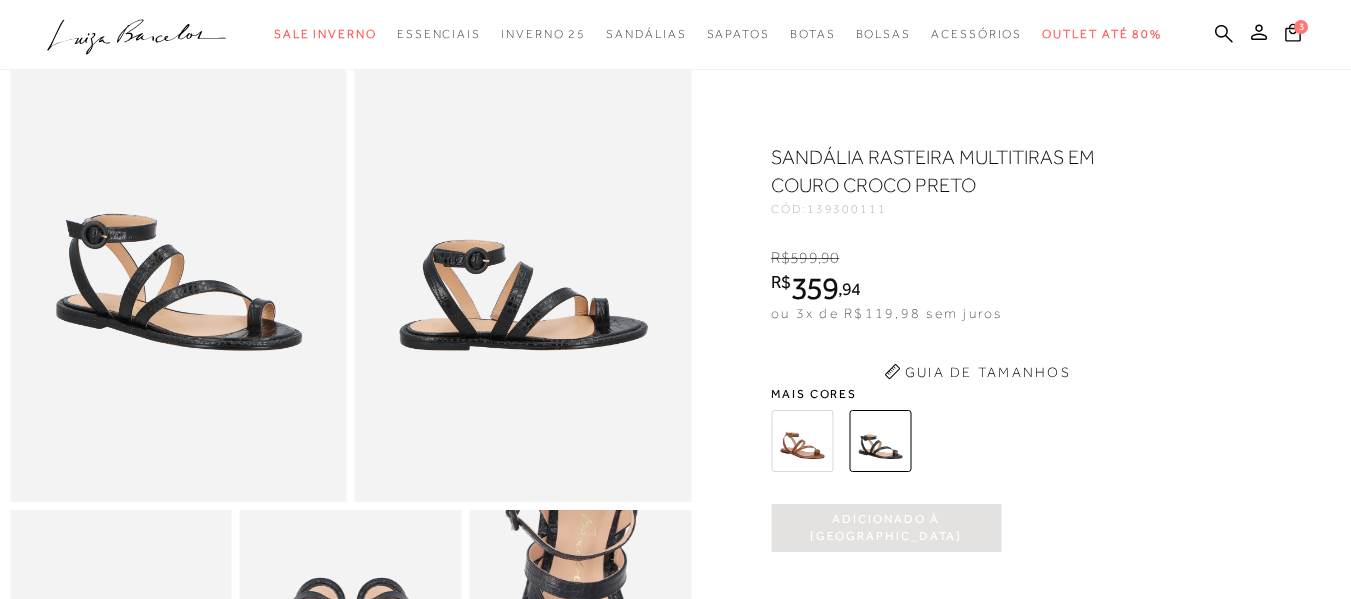 scroll, scrollTop: 0, scrollLeft: 0, axis: both 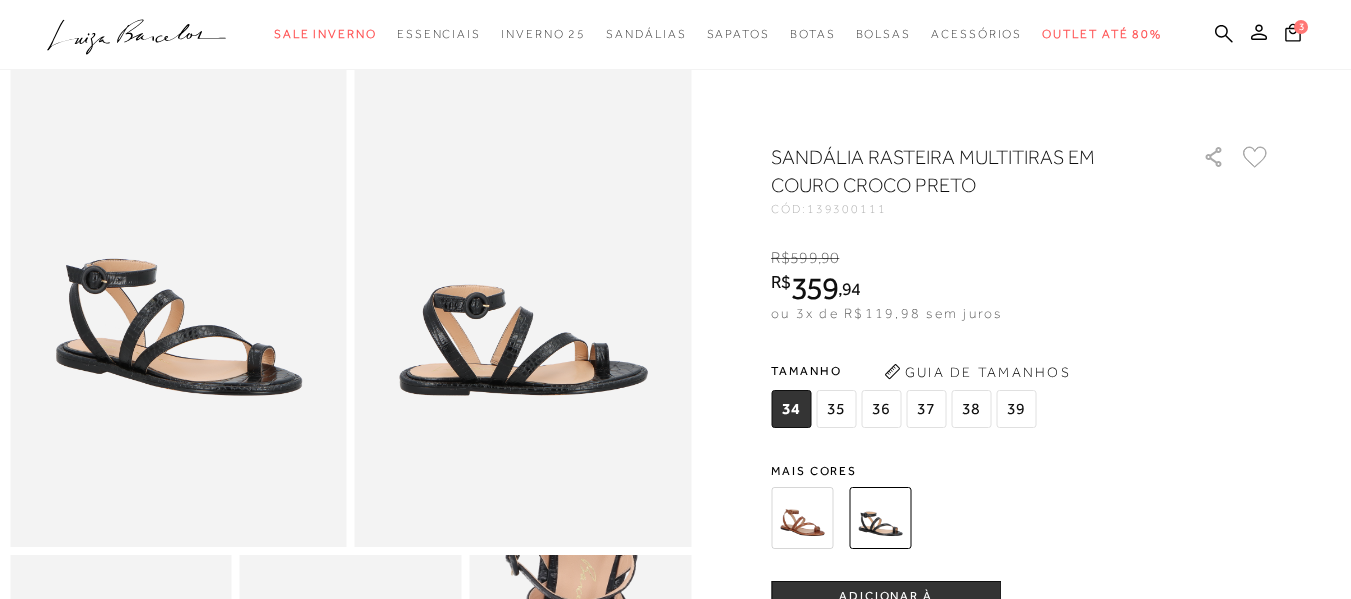 click on "37" at bounding box center (926, 409) 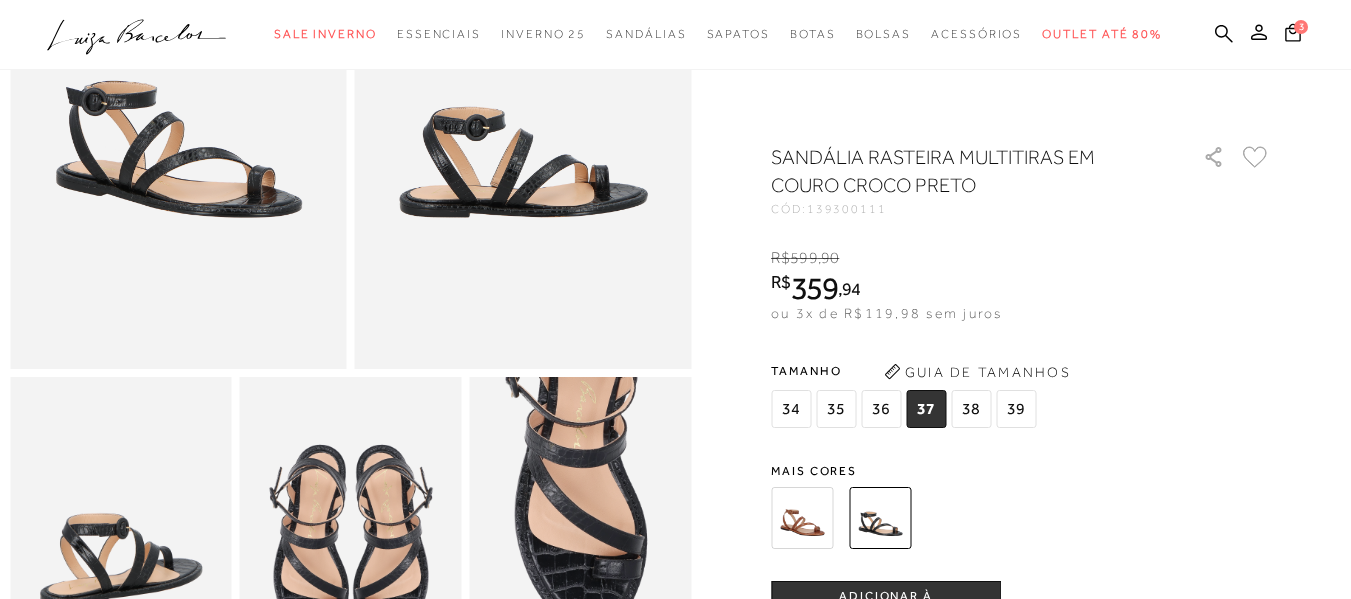 scroll, scrollTop: 300, scrollLeft: 0, axis: vertical 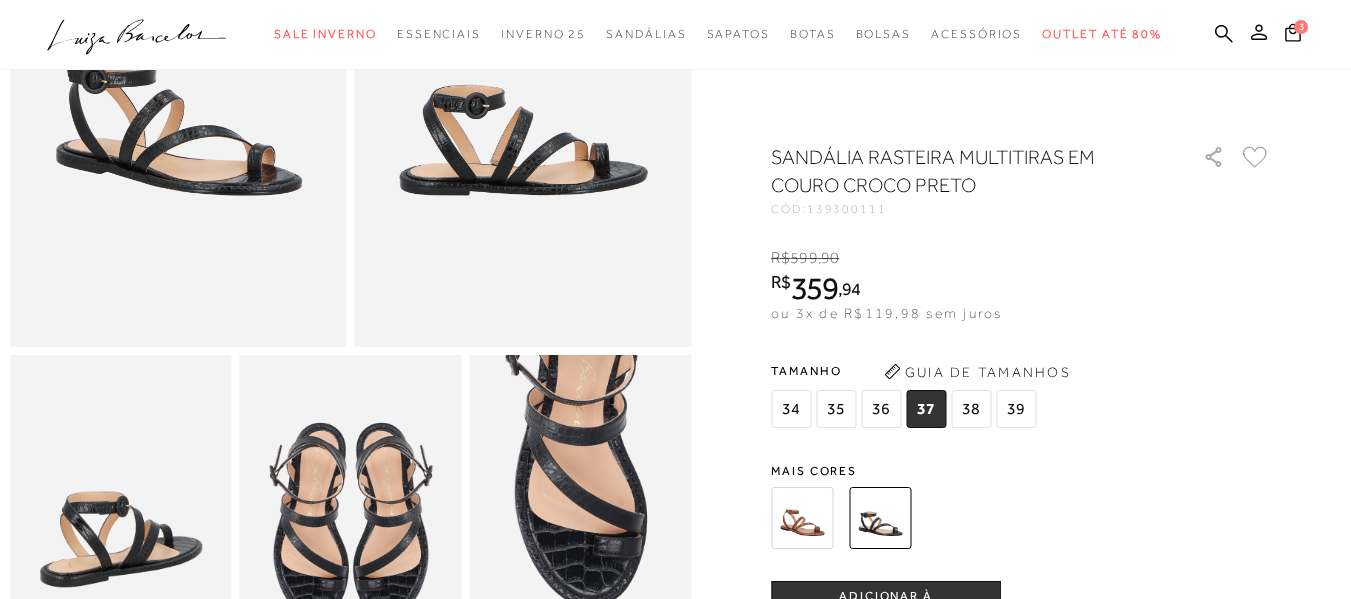 click on "ADICIONAR À [GEOGRAPHIC_DATA]" at bounding box center (886, 605) 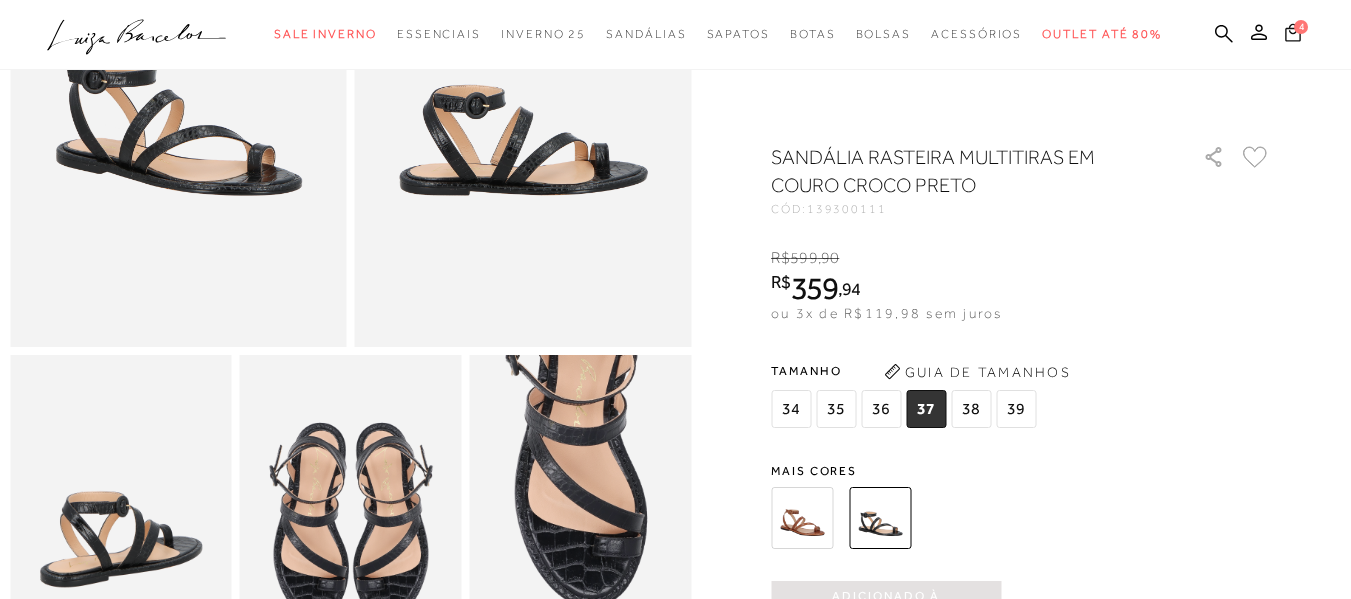 click 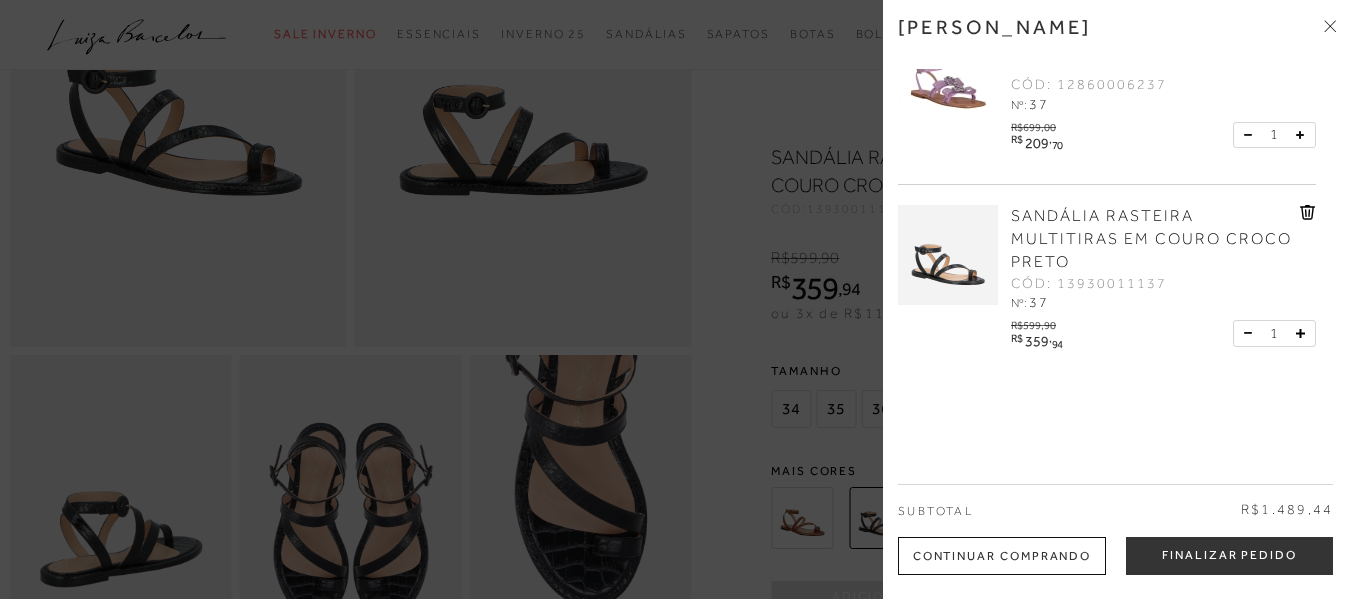 scroll, scrollTop: 392, scrollLeft: 0, axis: vertical 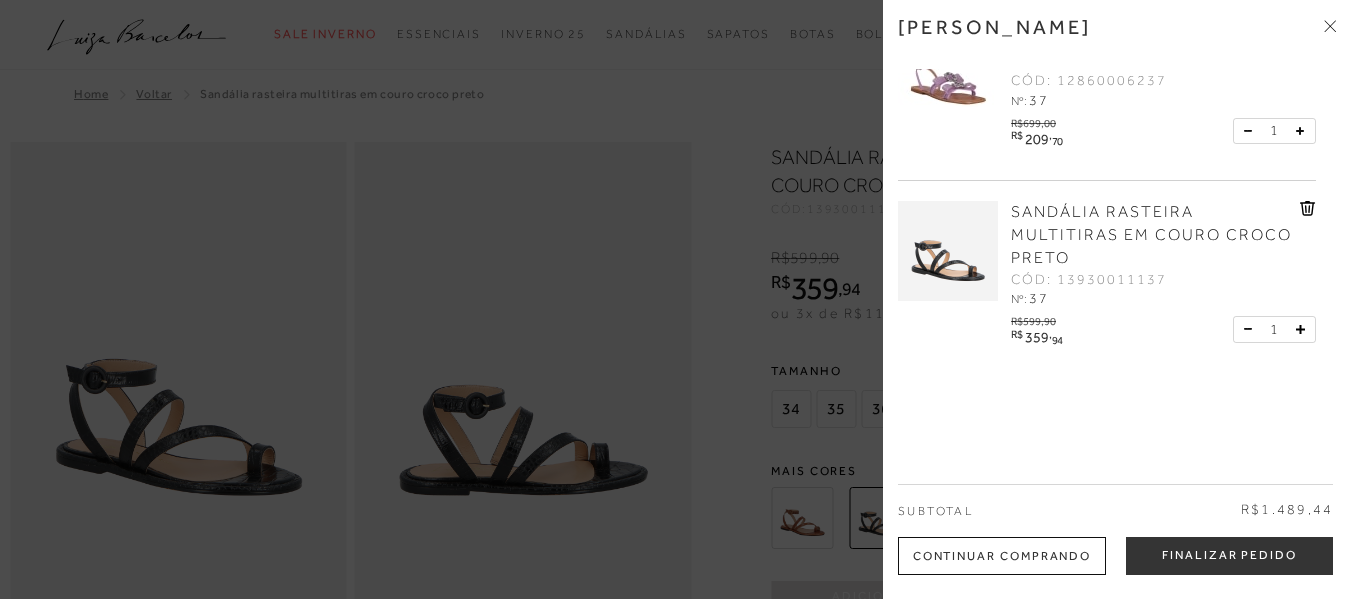 click at bounding box center (675, 299) 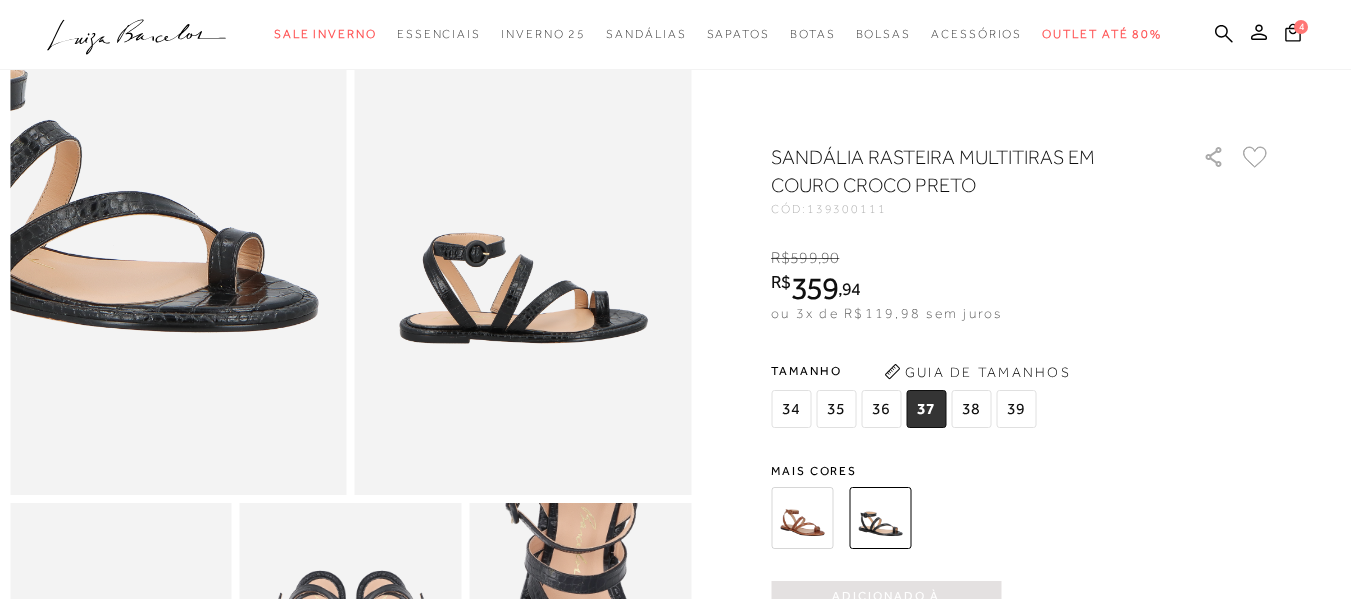 scroll, scrollTop: 300, scrollLeft: 0, axis: vertical 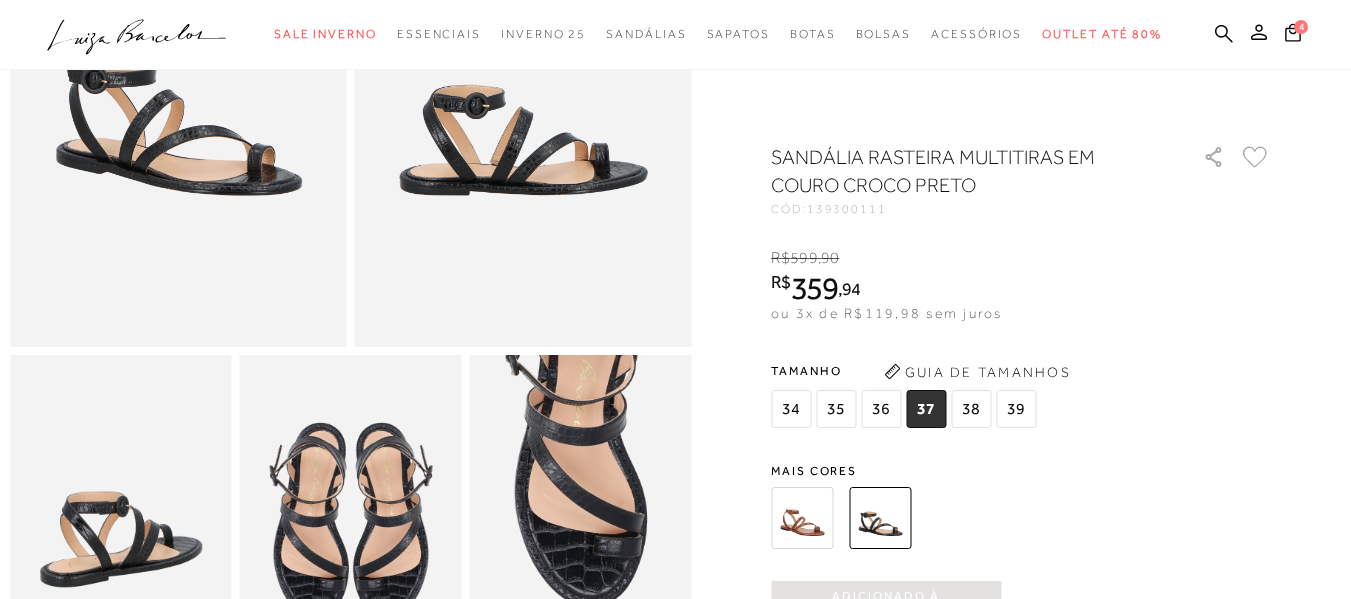 click at bounding box center [350, 521] 